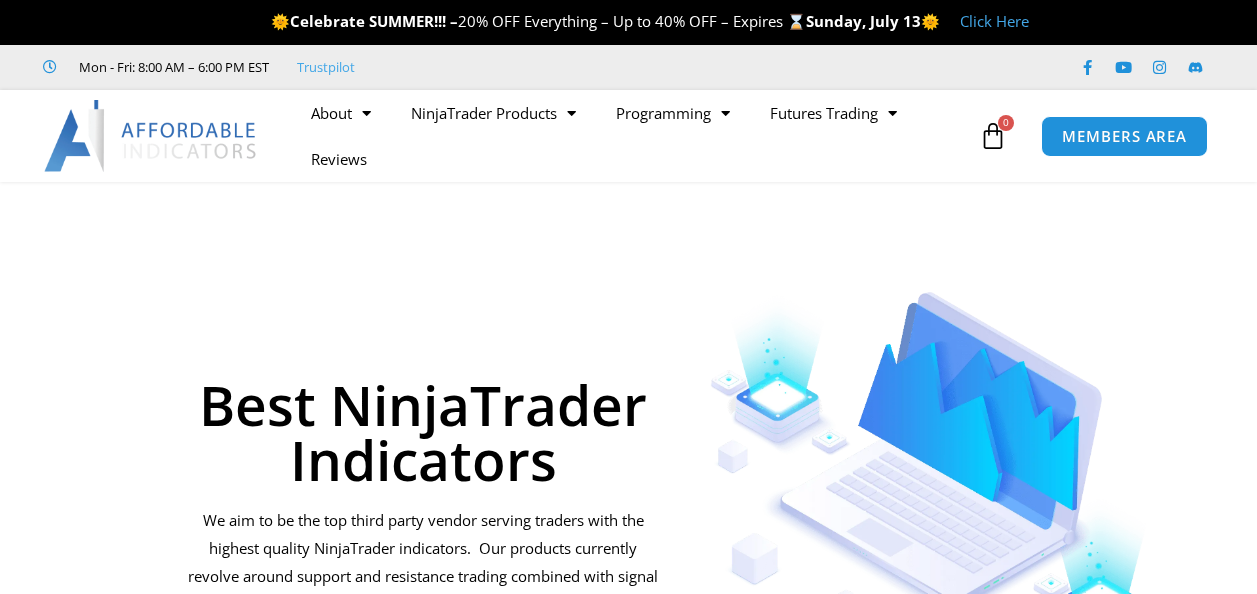 scroll, scrollTop: 0, scrollLeft: 0, axis: both 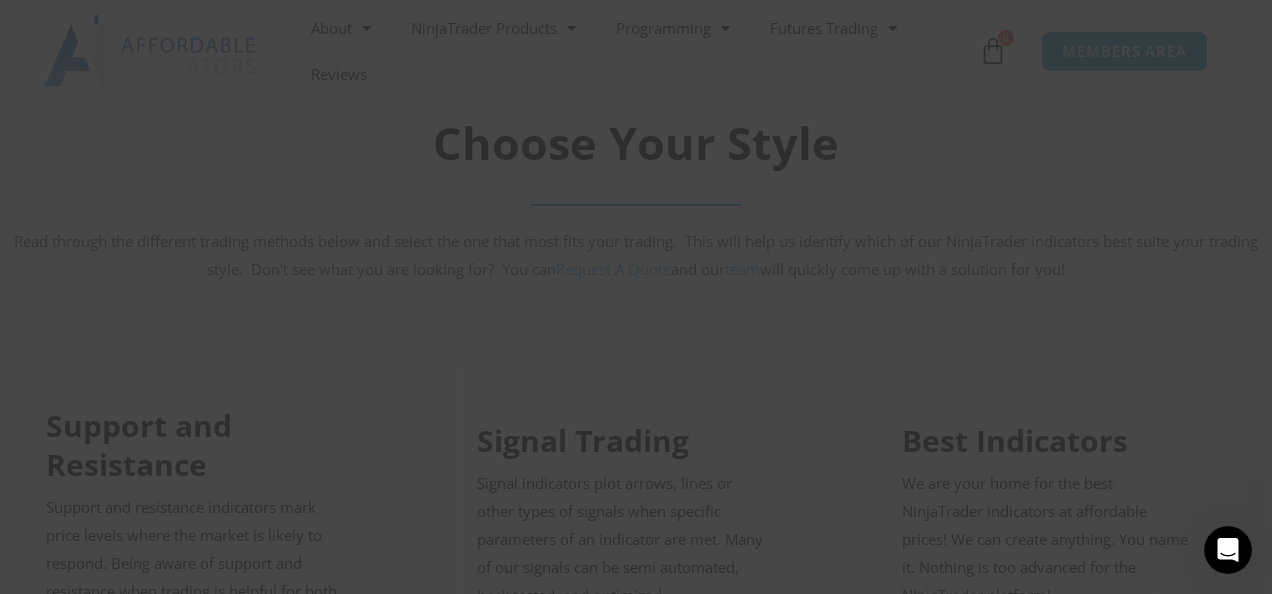 click at bounding box center (1228, 550) 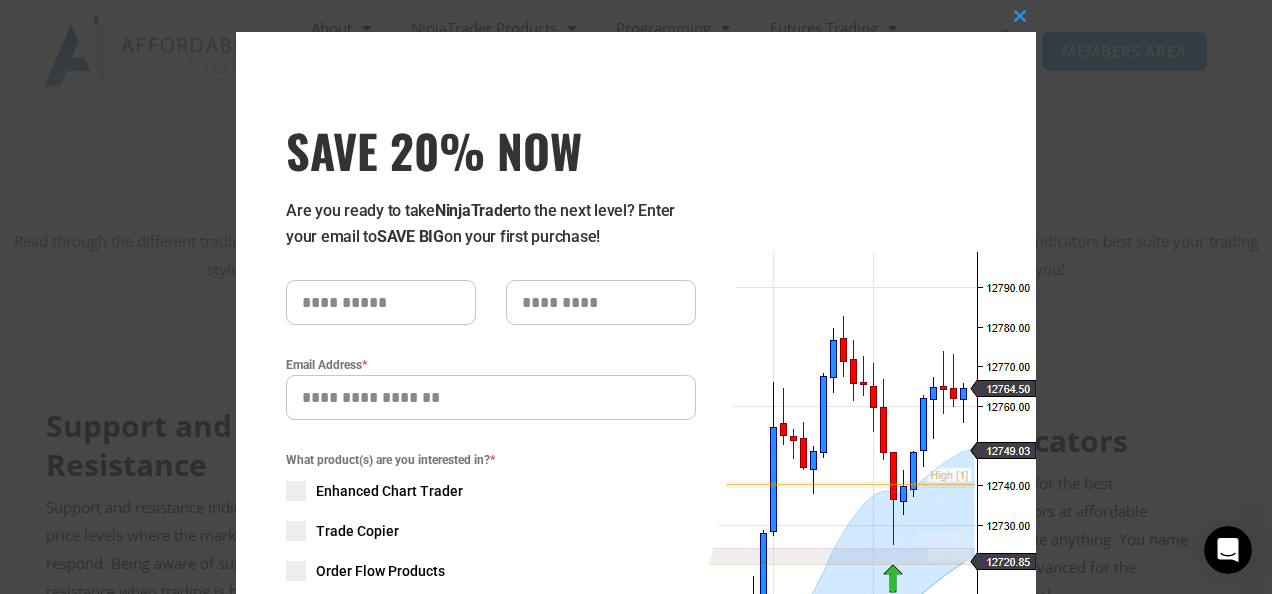 click 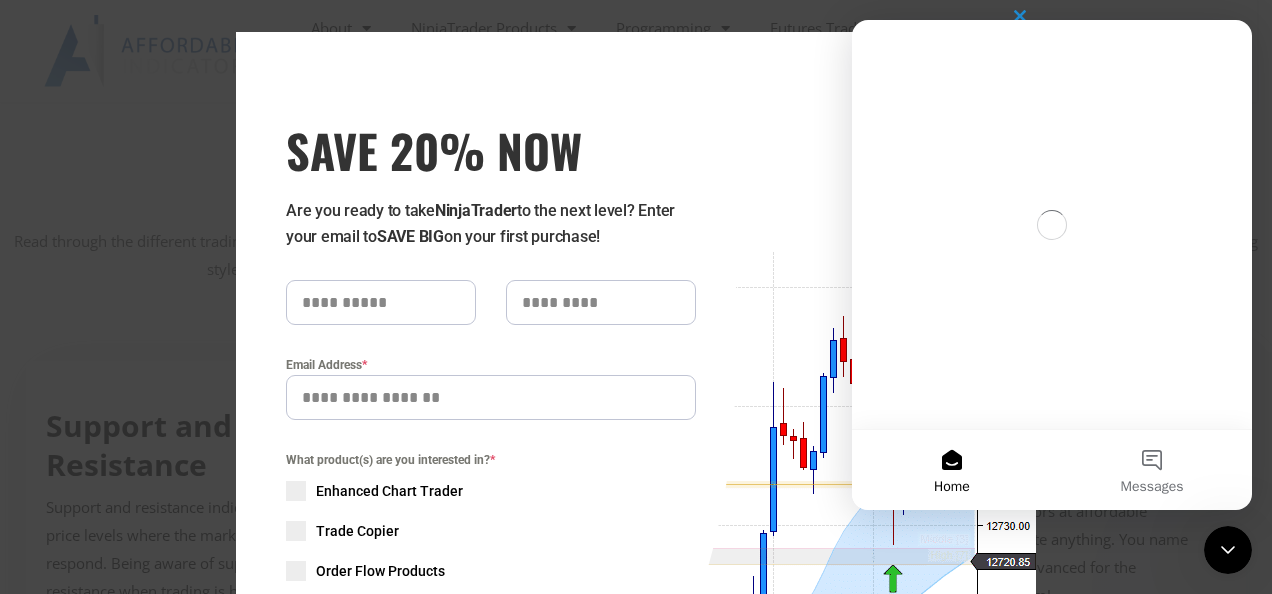 scroll, scrollTop: 0, scrollLeft: 0, axis: both 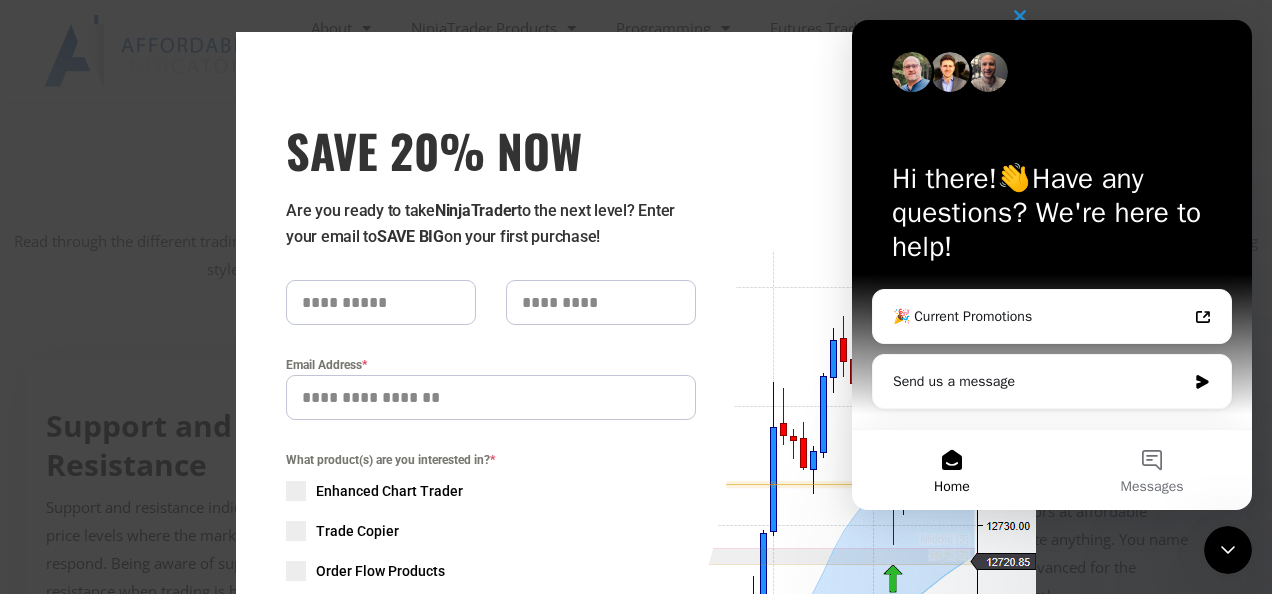 drag, startPoint x: 774, startPoint y: 94, endPoint x: 728, endPoint y: 100, distance: 46.389652 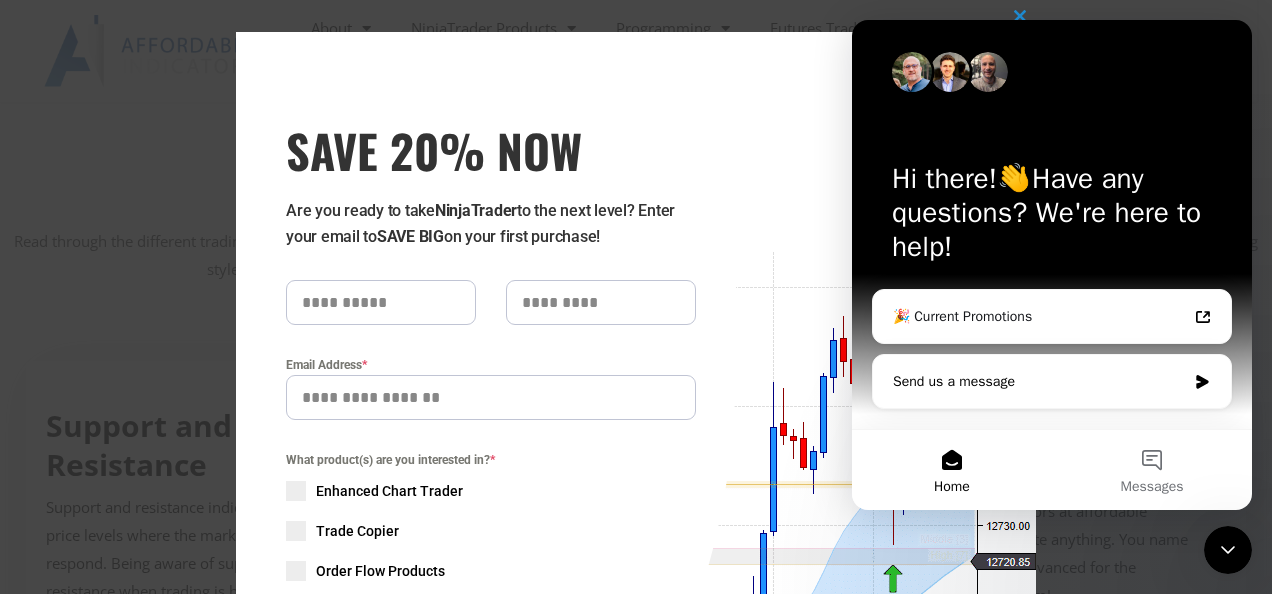 click on "Send us a message" at bounding box center (1039, 381) 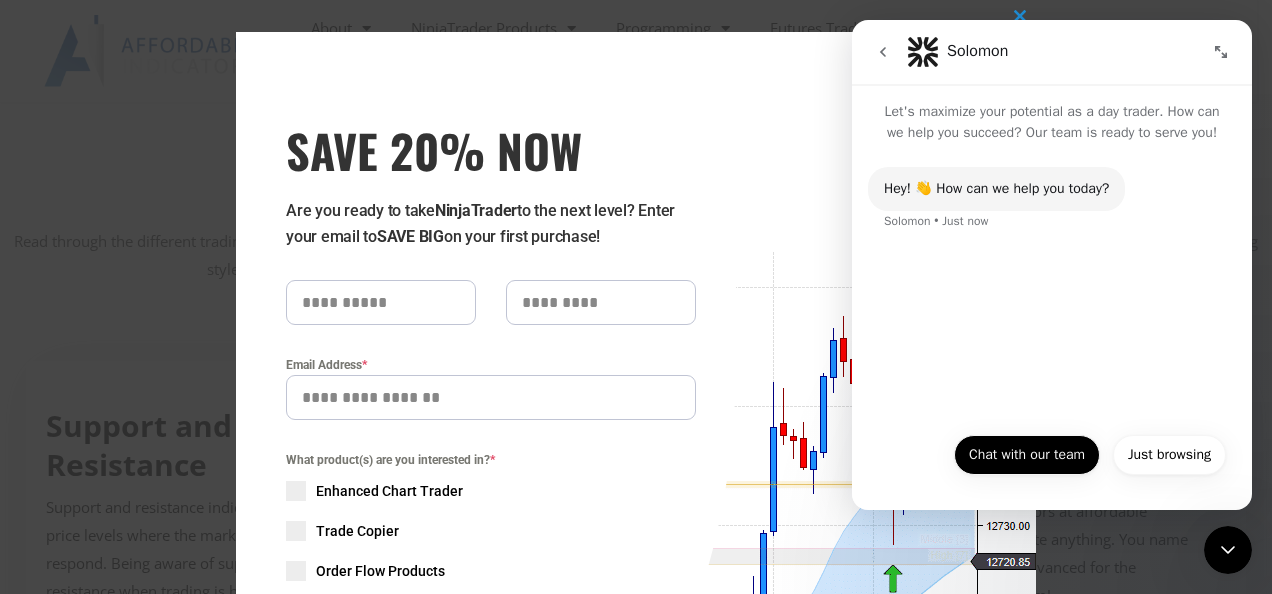 click on "Chat with our team" at bounding box center [1027, 455] 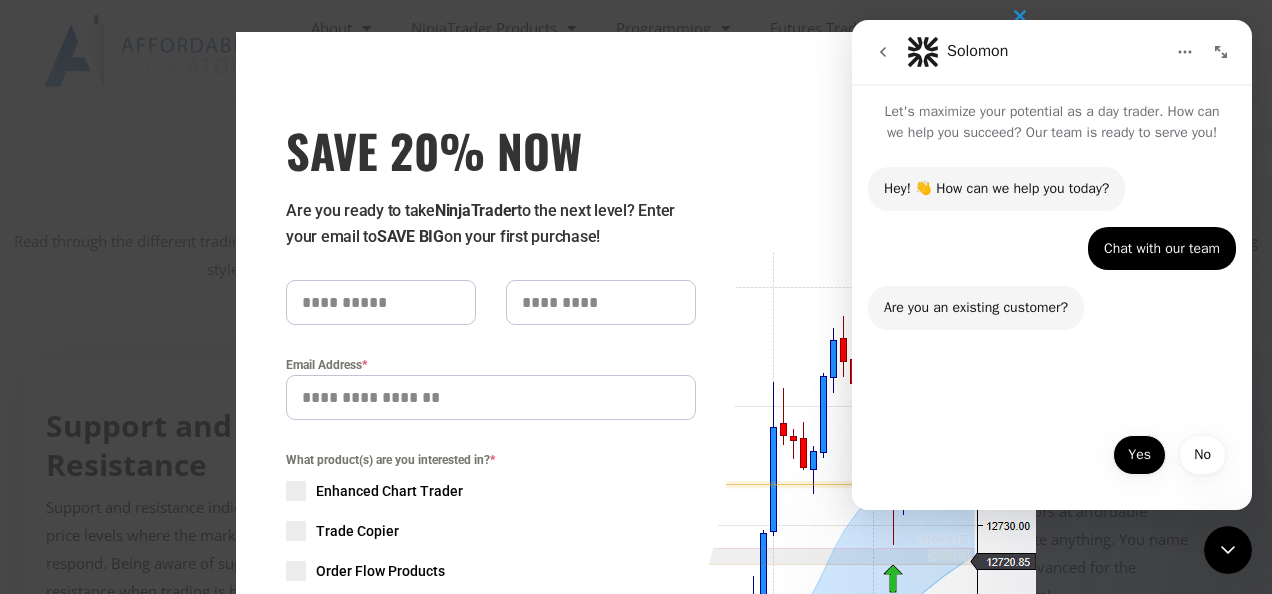 click on "Yes" at bounding box center [1139, 455] 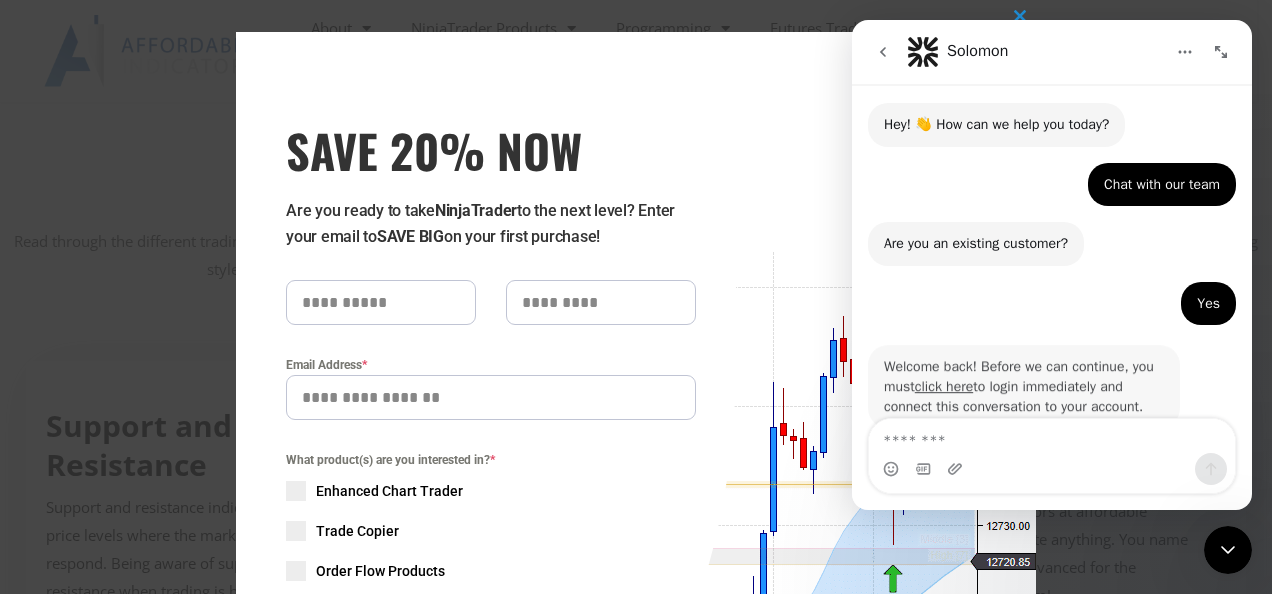 scroll, scrollTop: 110, scrollLeft: 0, axis: vertical 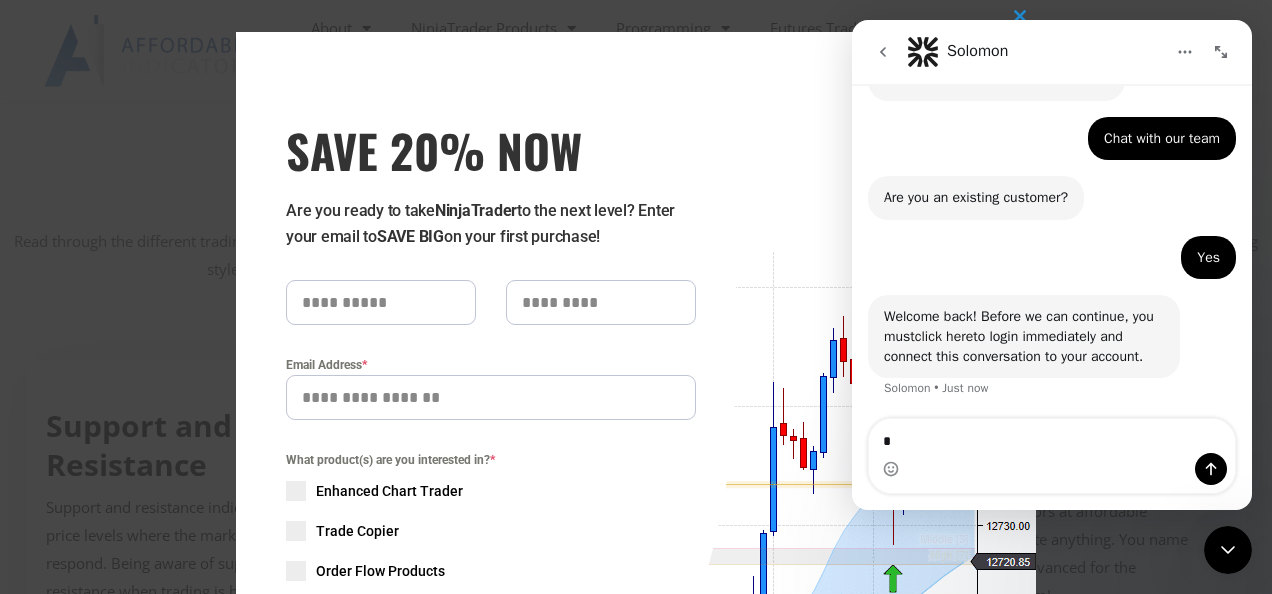 type on "**" 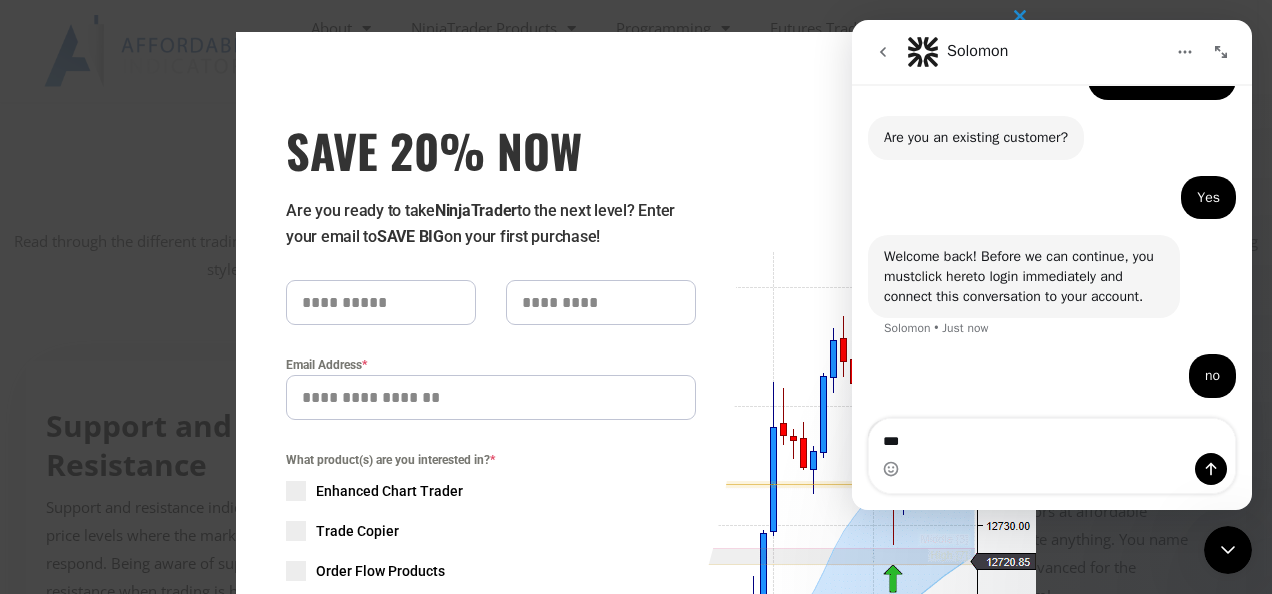 scroll, scrollTop: 234, scrollLeft: 0, axis: vertical 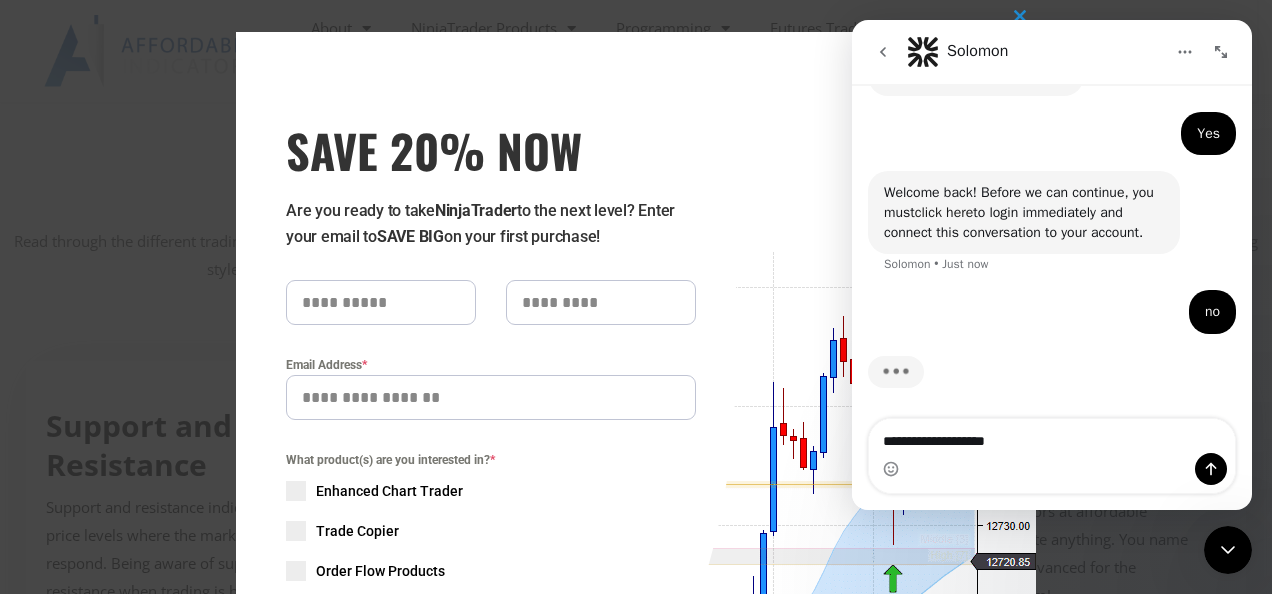 type on "**********" 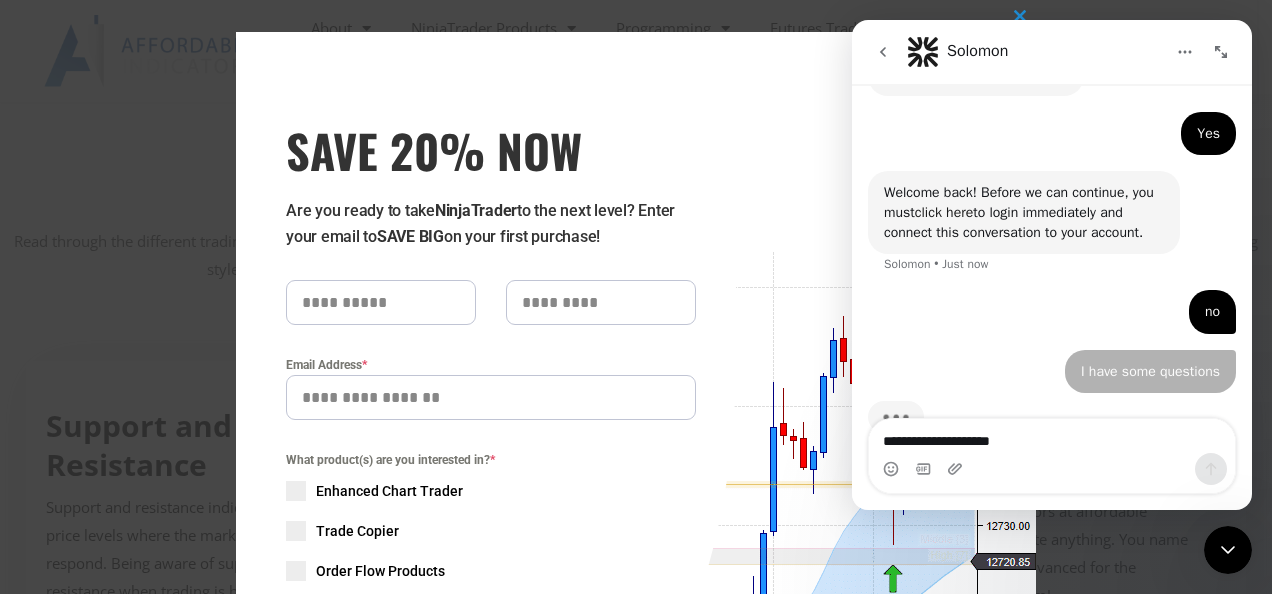type 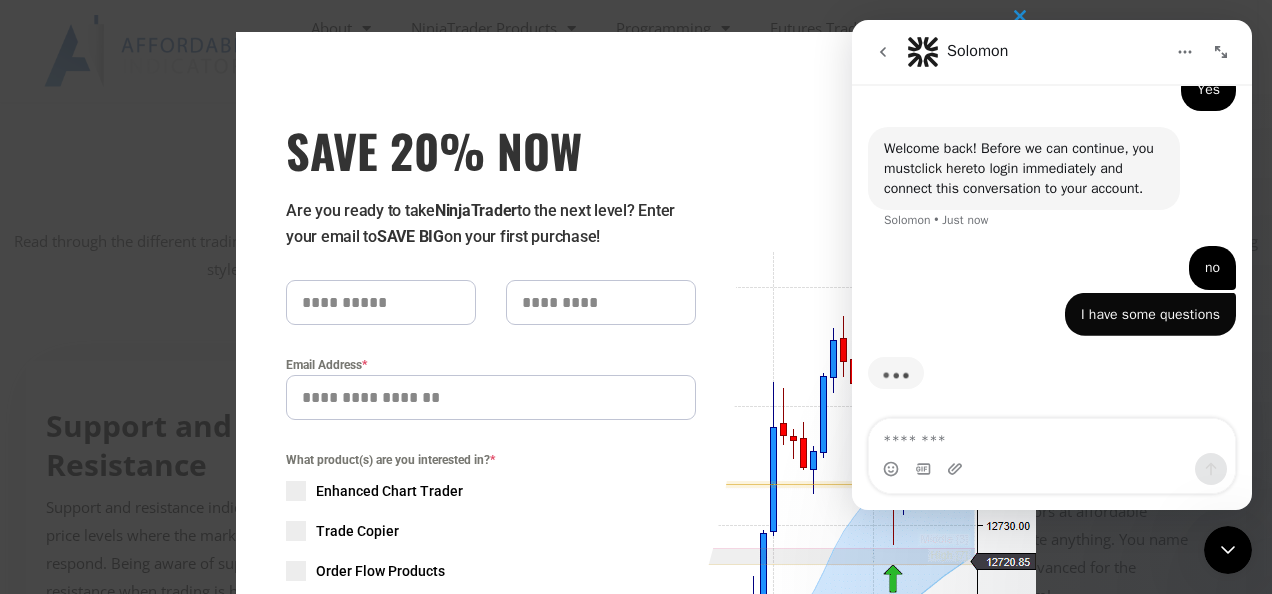 scroll, scrollTop: 280, scrollLeft: 0, axis: vertical 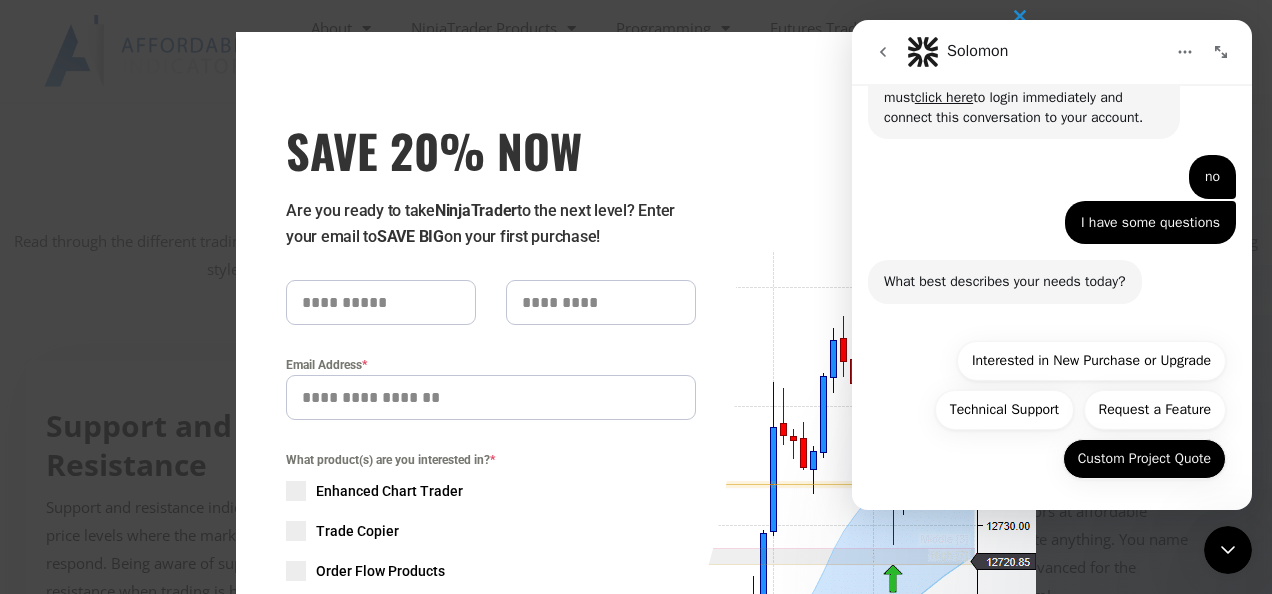 click on "Custom Project Quote" at bounding box center [1144, 459] 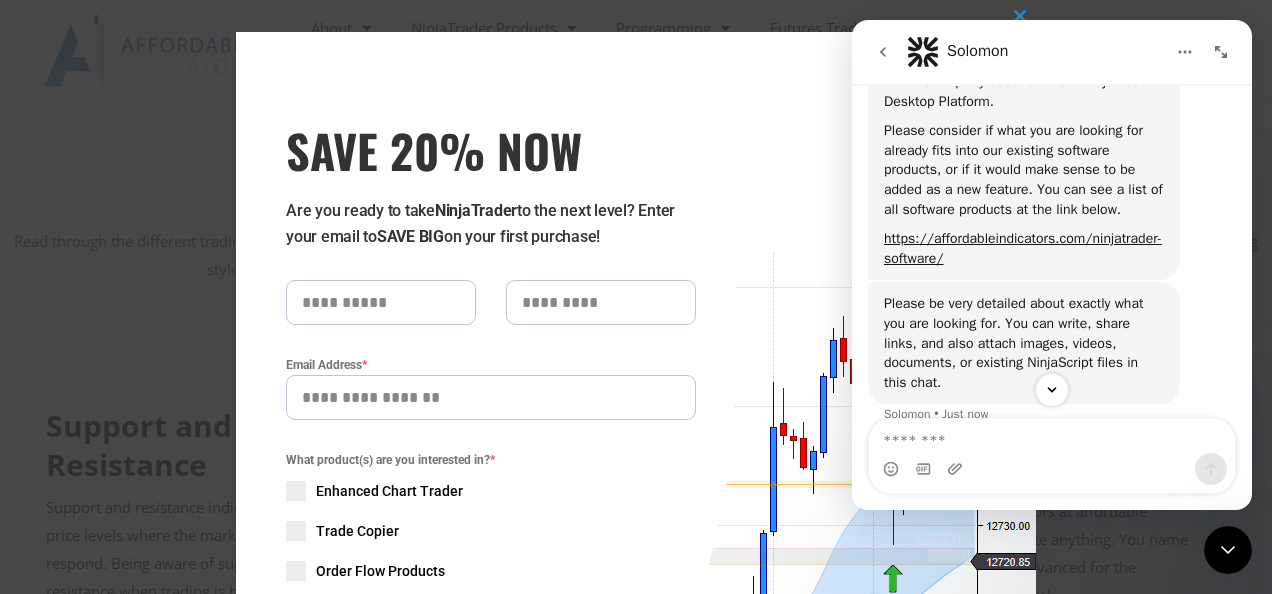 scroll, scrollTop: 812, scrollLeft: 0, axis: vertical 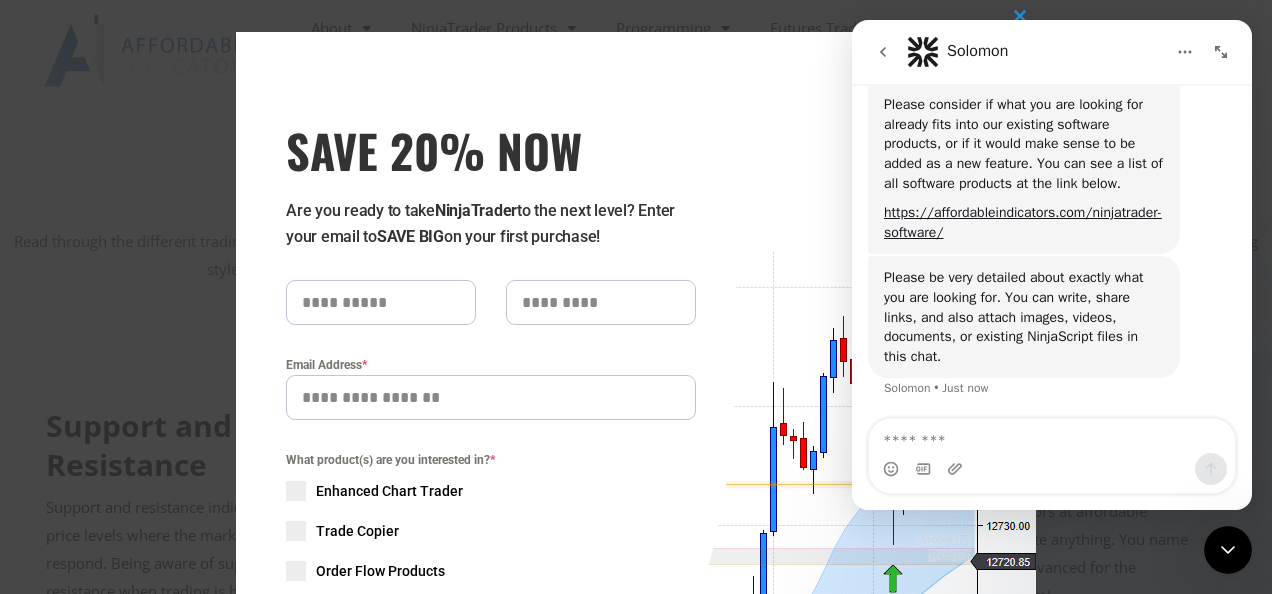 click at bounding box center (1052, 436) 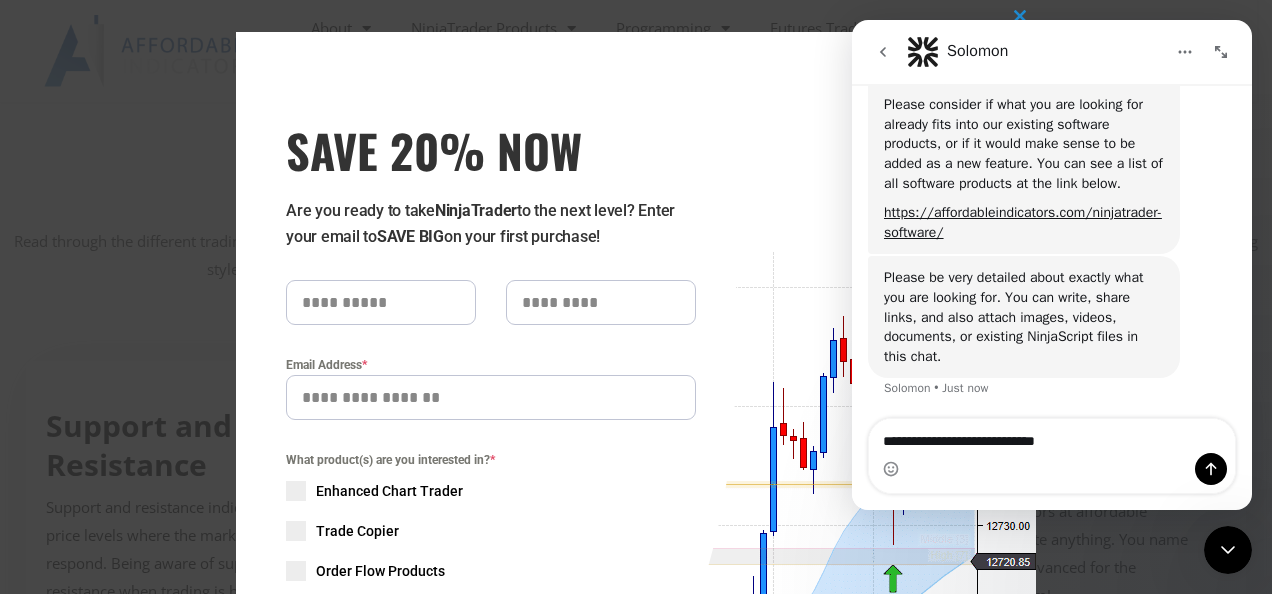 type on "**********" 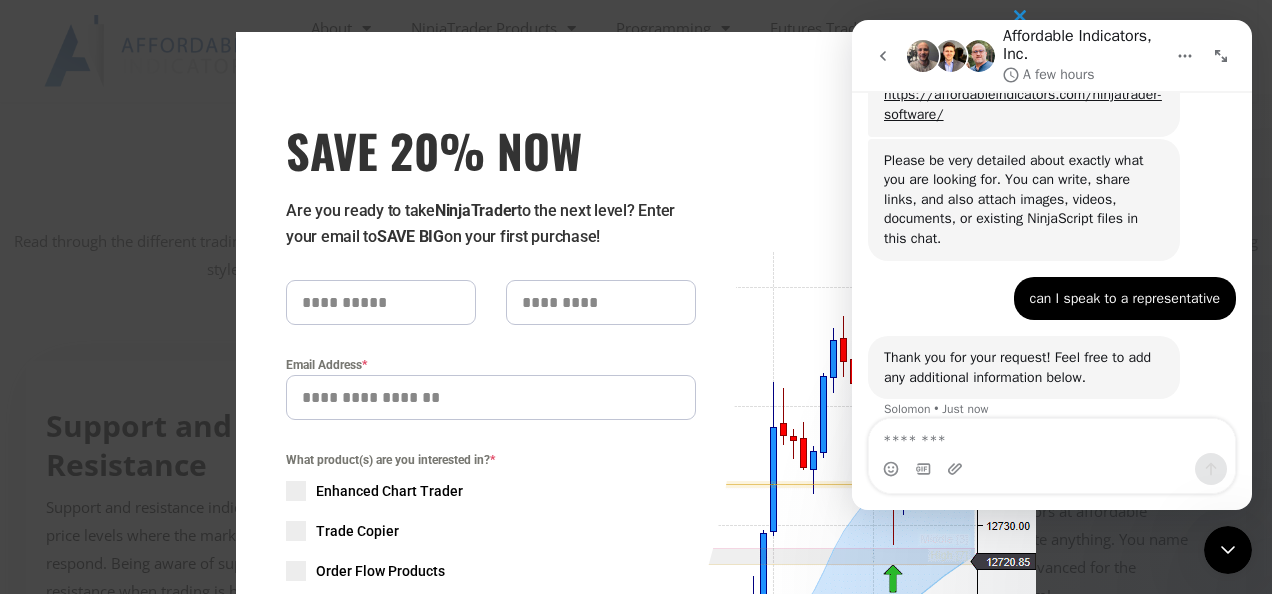 scroll, scrollTop: 958, scrollLeft: 0, axis: vertical 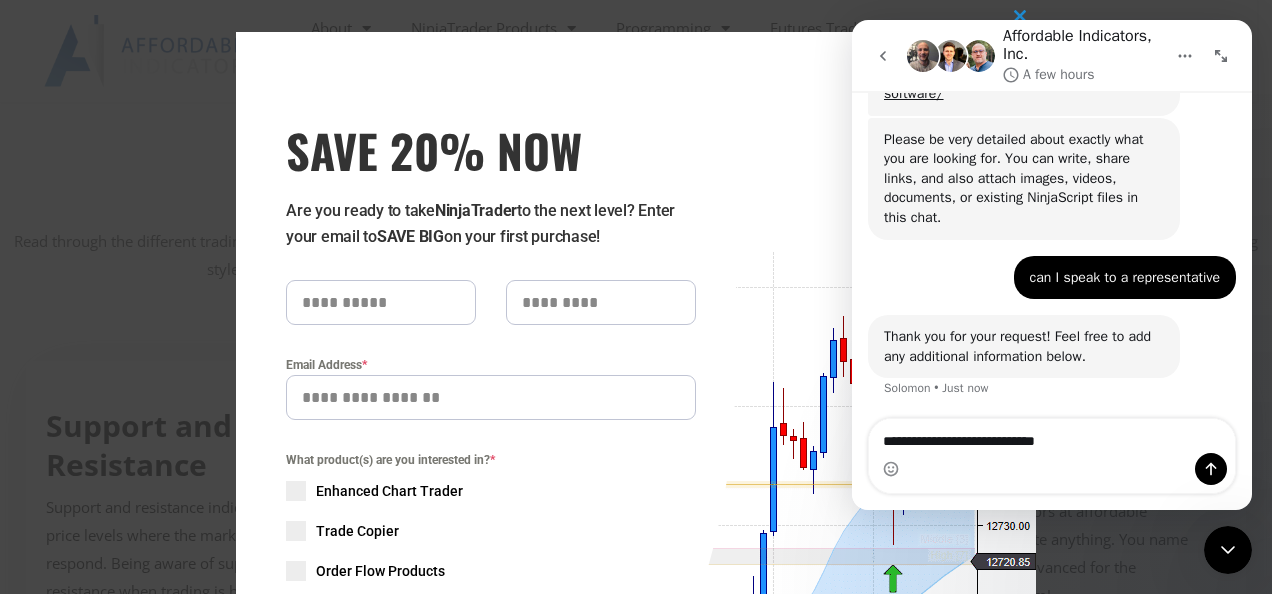 type on "**********" 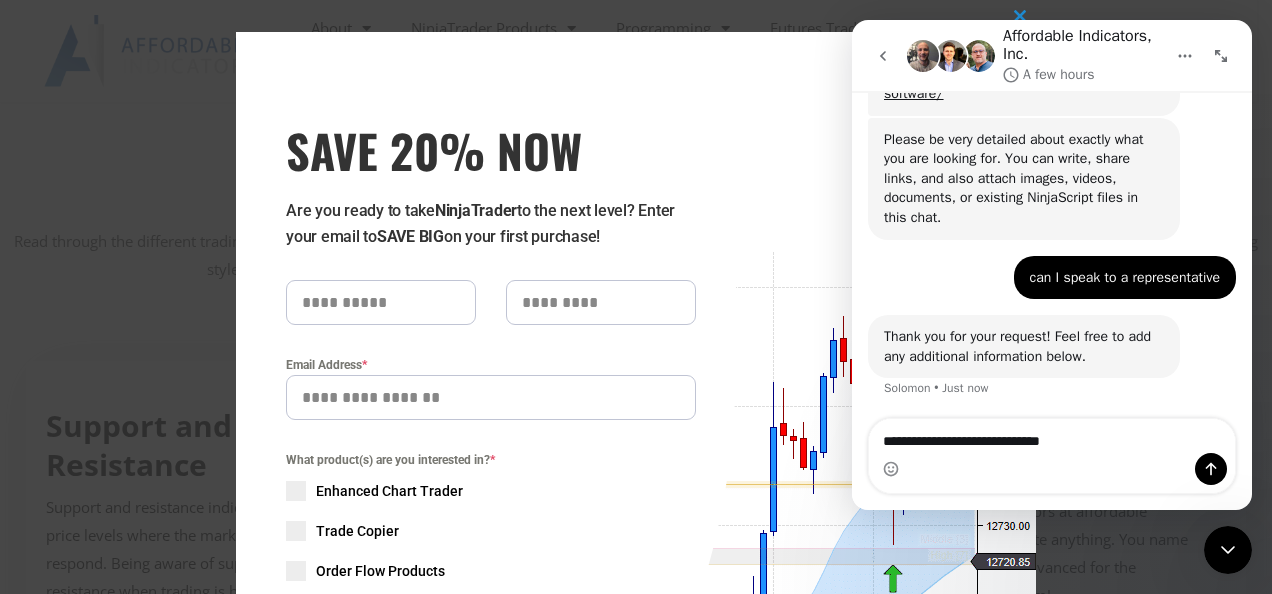 type 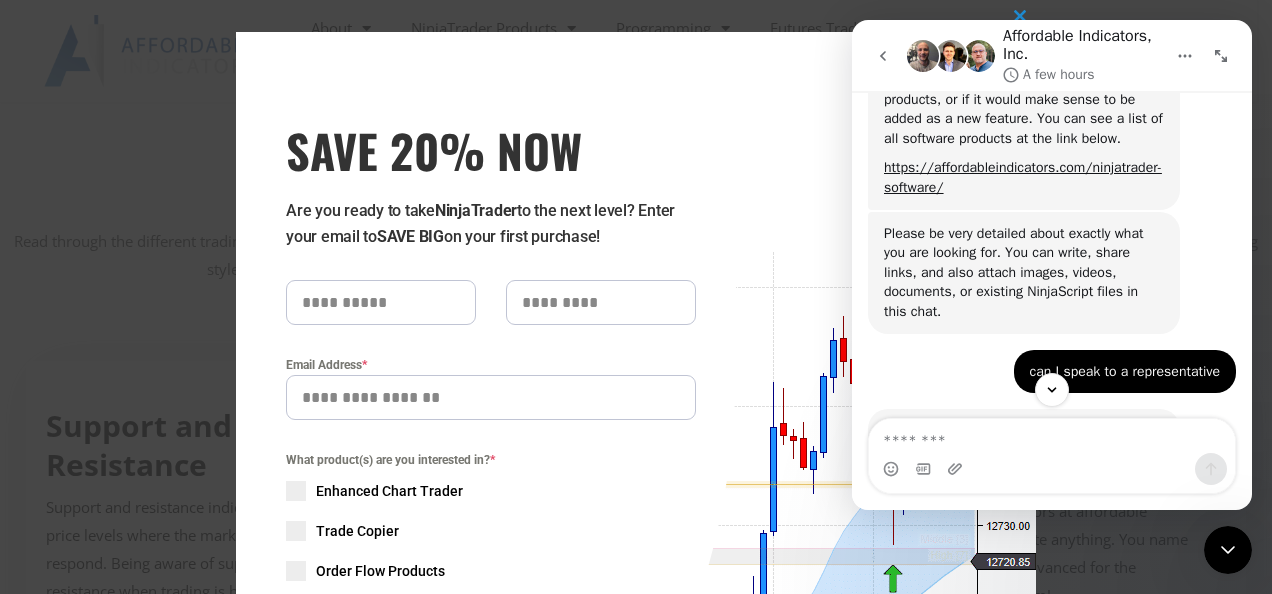 scroll, scrollTop: 1018, scrollLeft: 0, axis: vertical 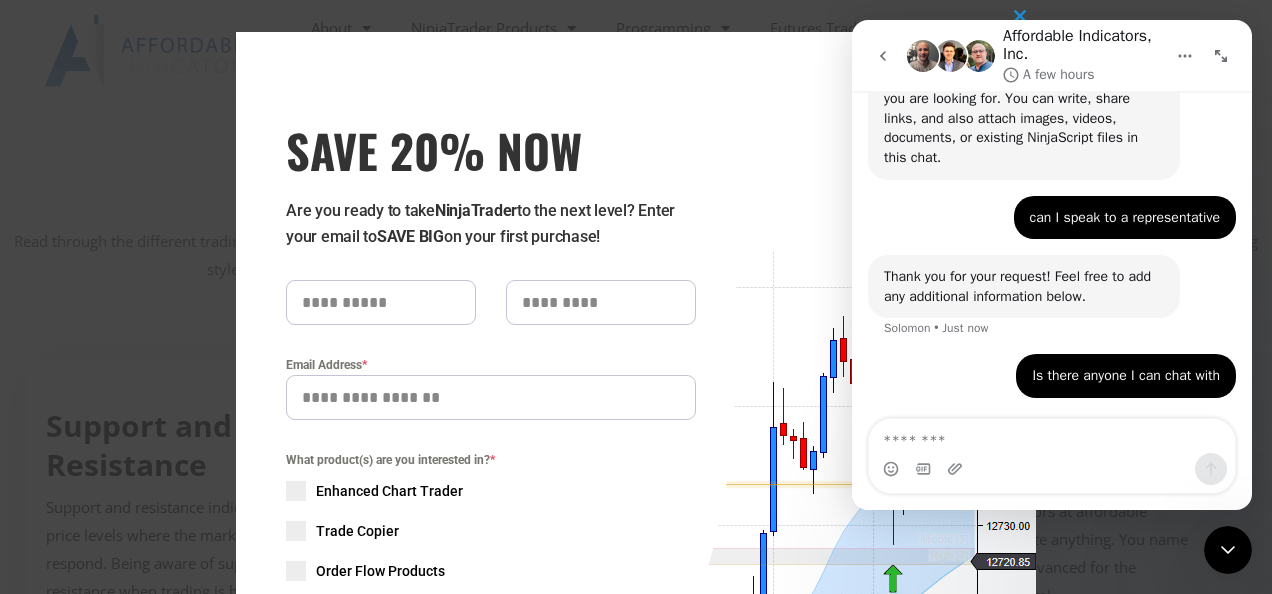 click 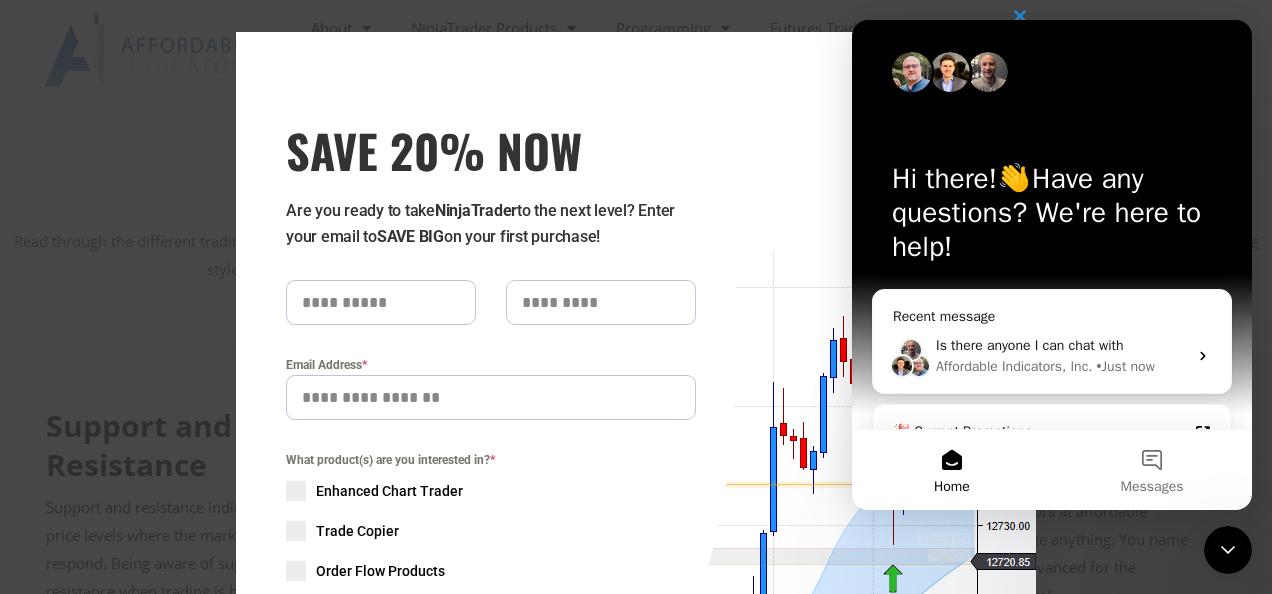 scroll, scrollTop: 0, scrollLeft: 0, axis: both 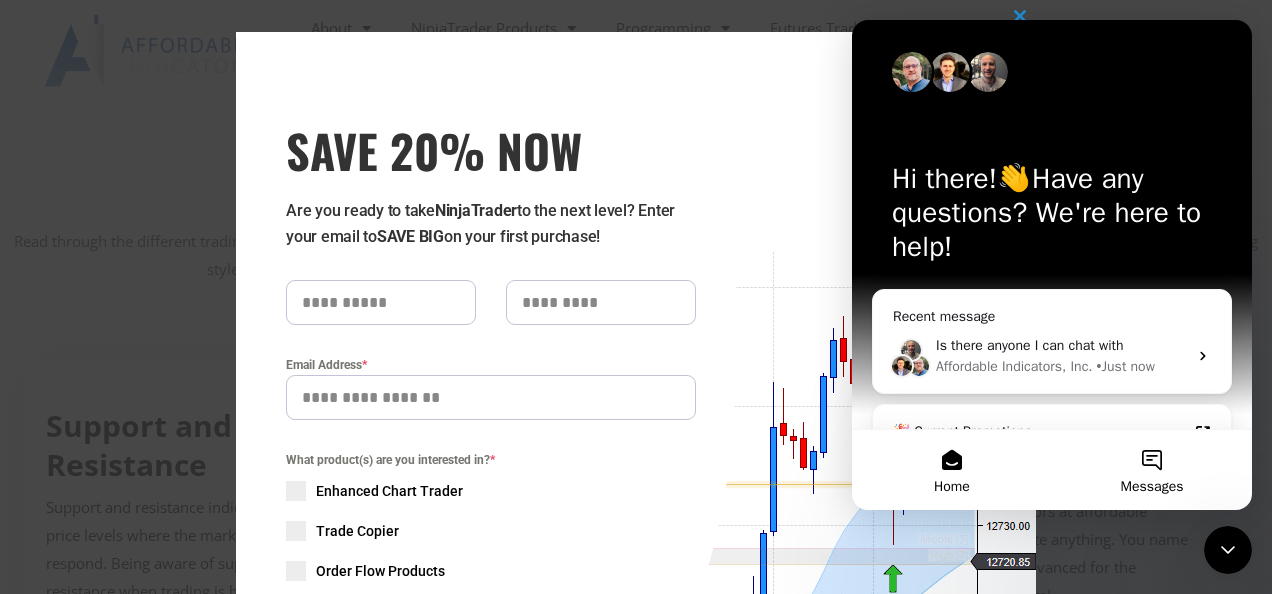 click on "Messages" at bounding box center (1152, 470) 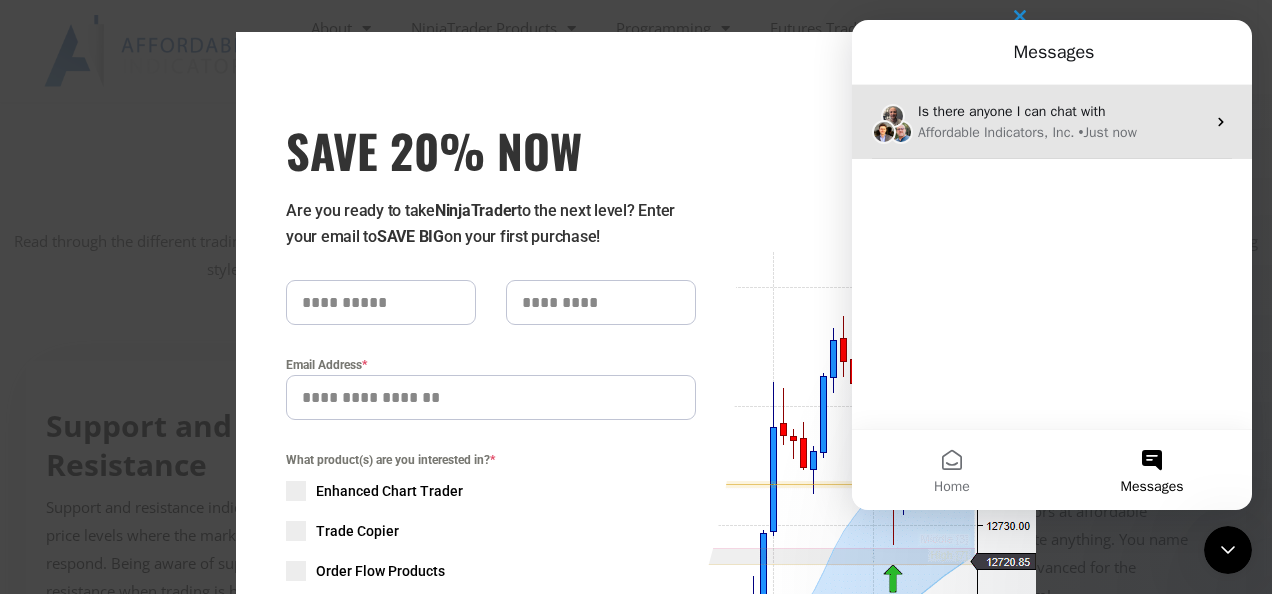 click on "Affordable Indicators, Inc." at bounding box center [996, 132] 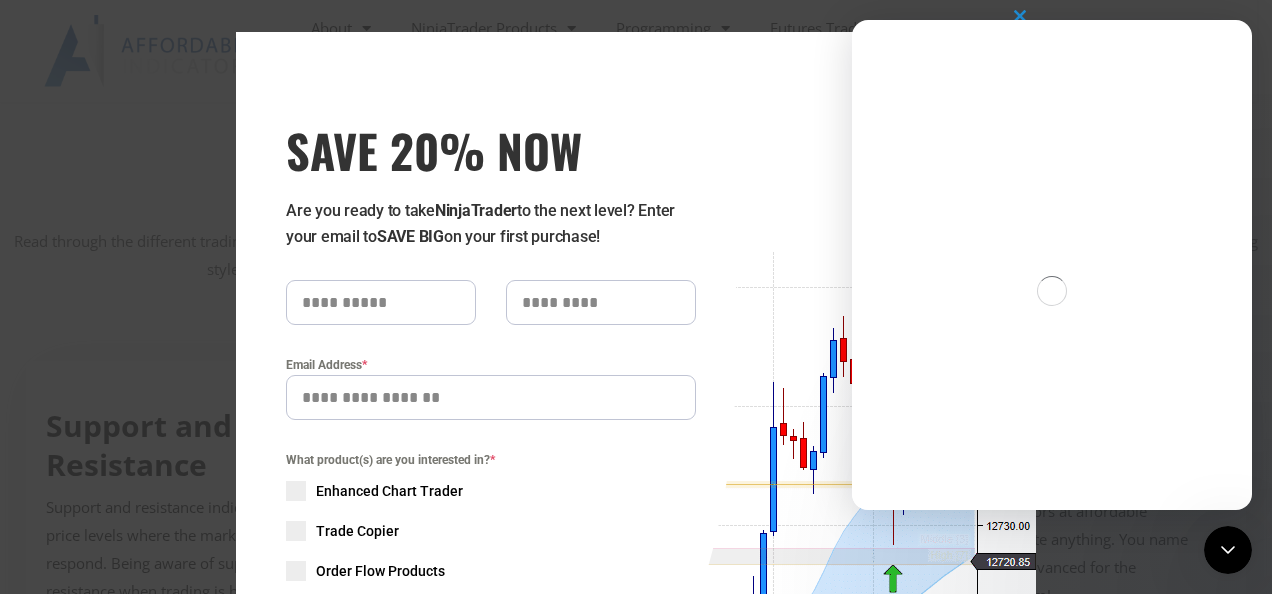 scroll, scrollTop: 0, scrollLeft: 0, axis: both 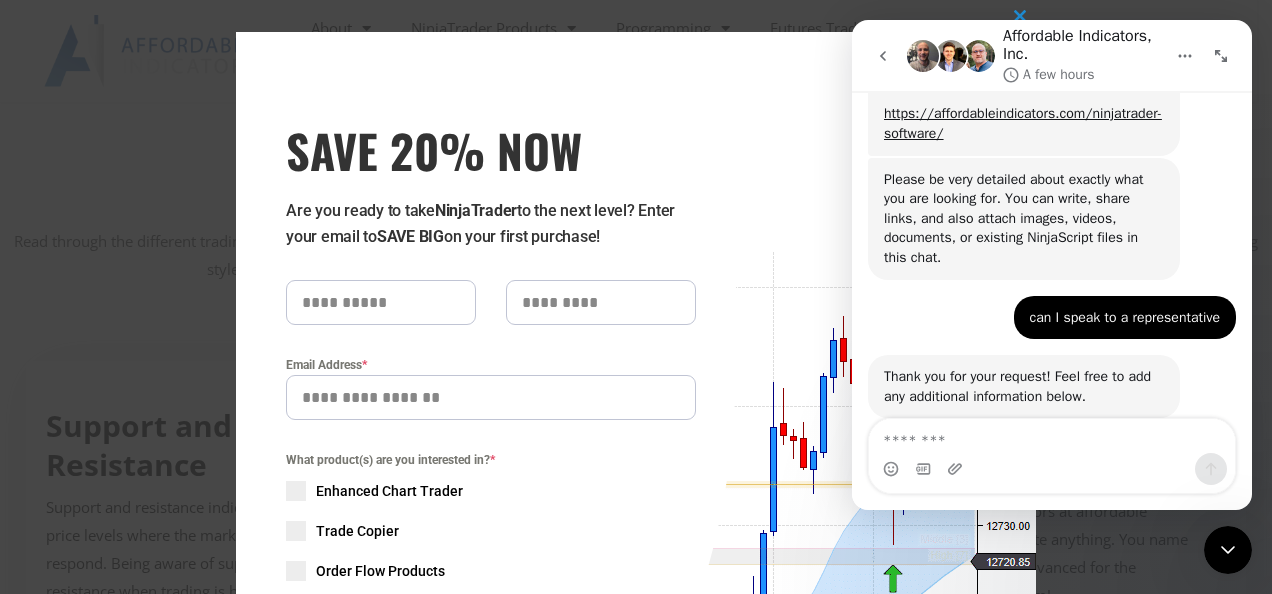 click on "A few hours" at bounding box center (1059, 74) 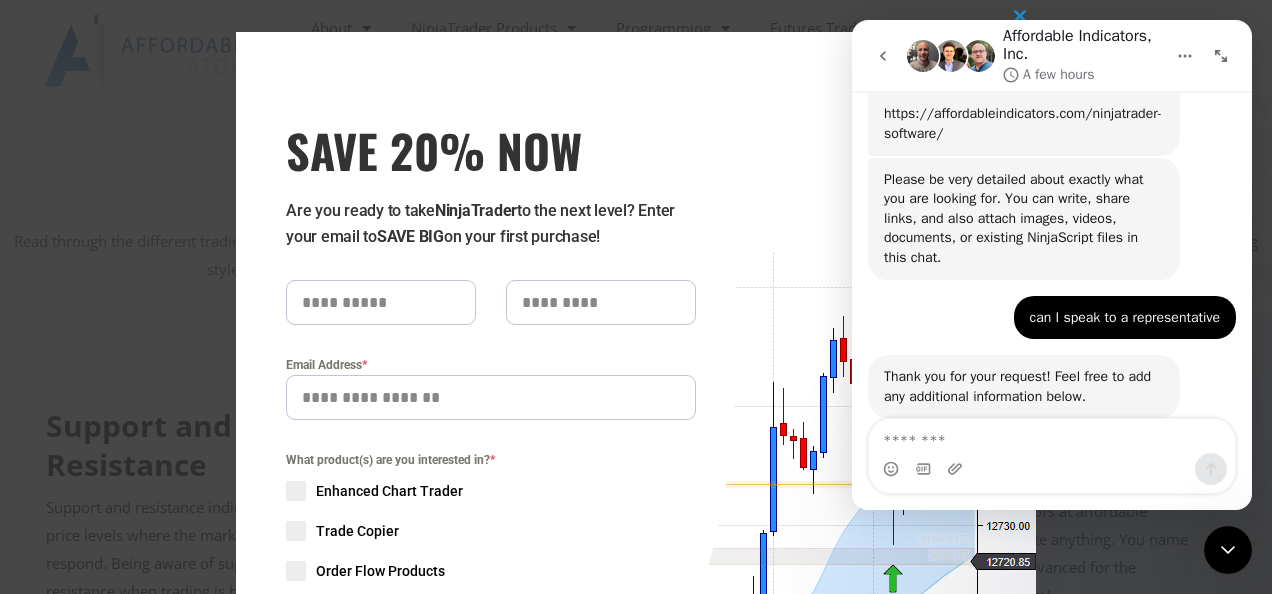 click on "https://affordableindicators.com/ninjatrader-software/" at bounding box center [1023, 123] 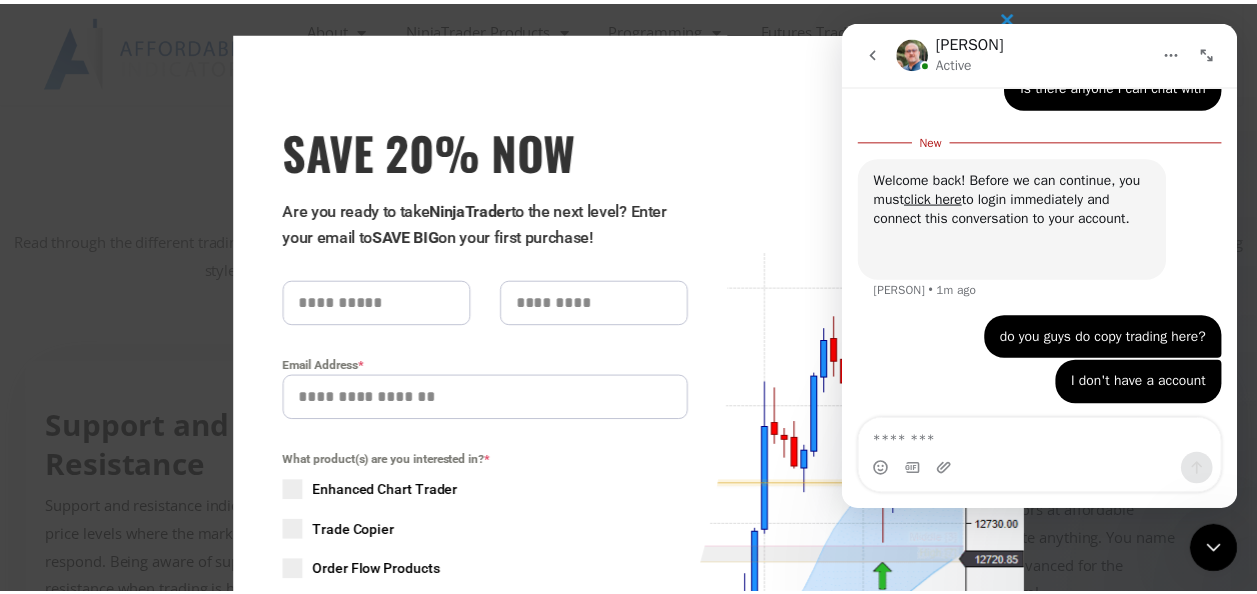 scroll, scrollTop: 1306, scrollLeft: 0, axis: vertical 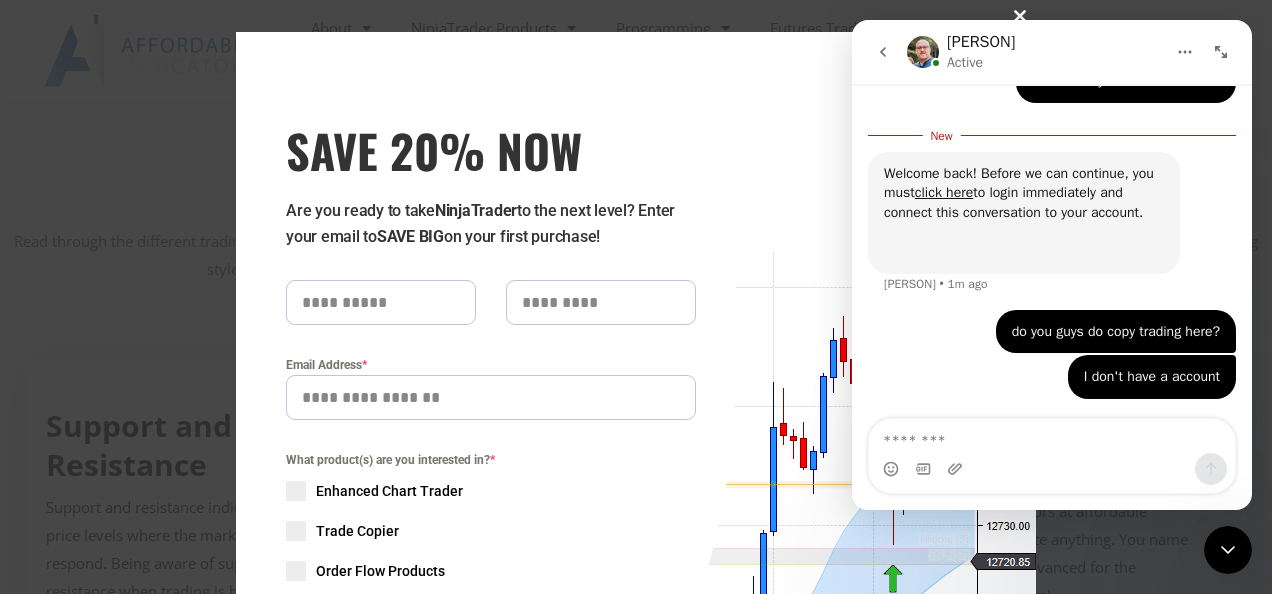click on "Close this module" at bounding box center (1020, 16) 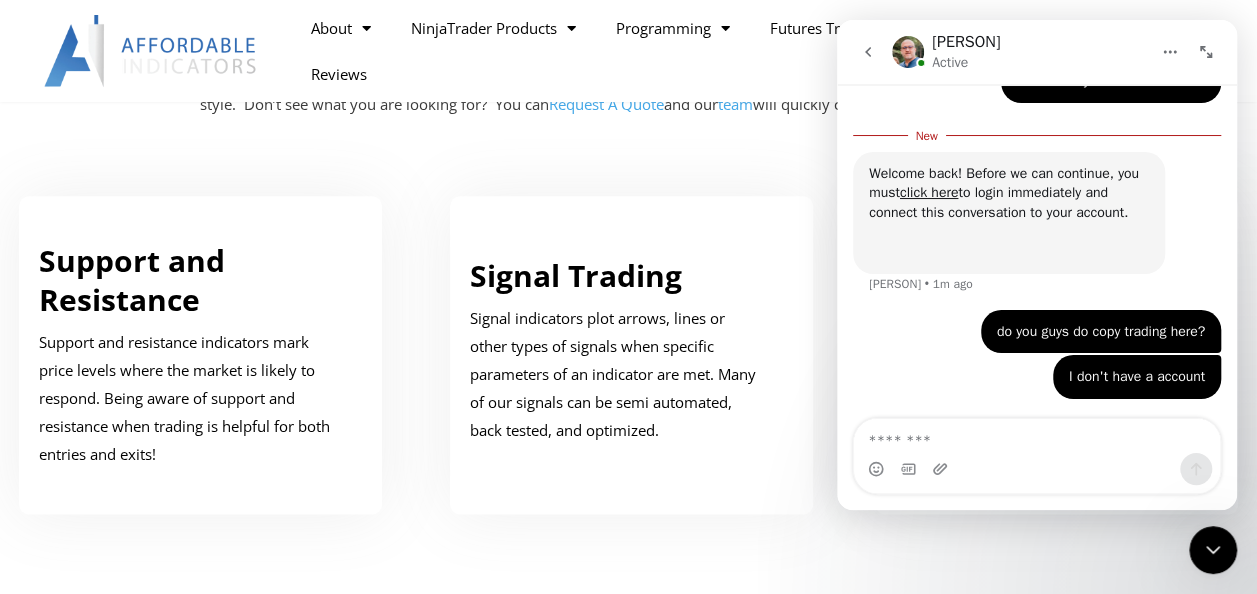 scroll, scrollTop: 800, scrollLeft: 0, axis: vertical 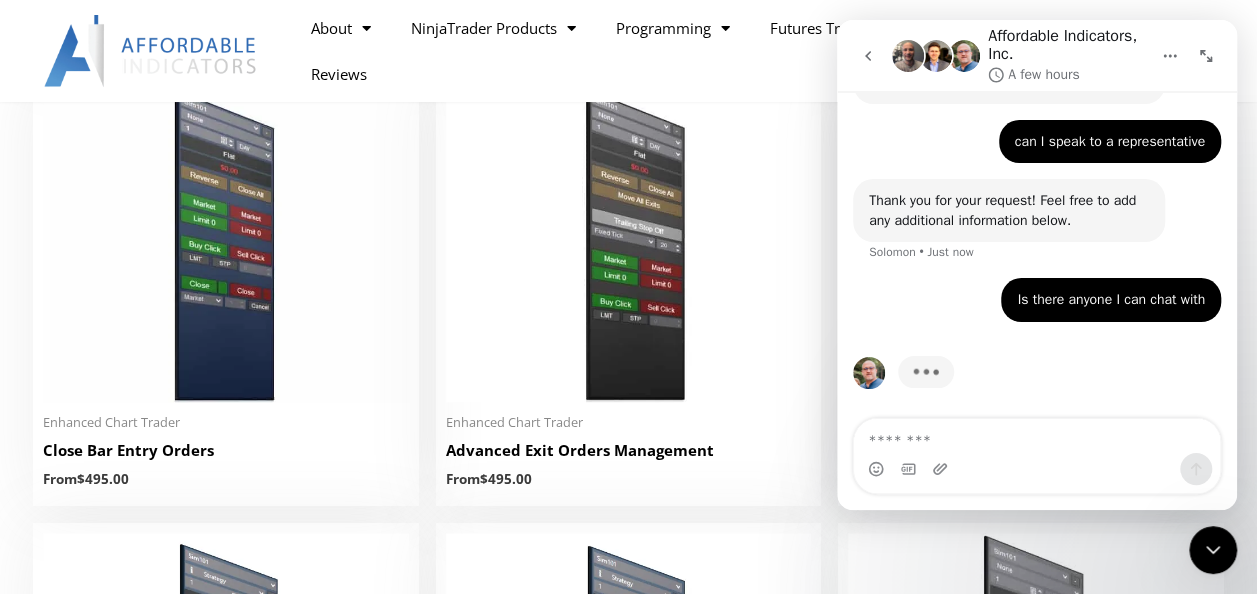 click at bounding box center (1037, 436) 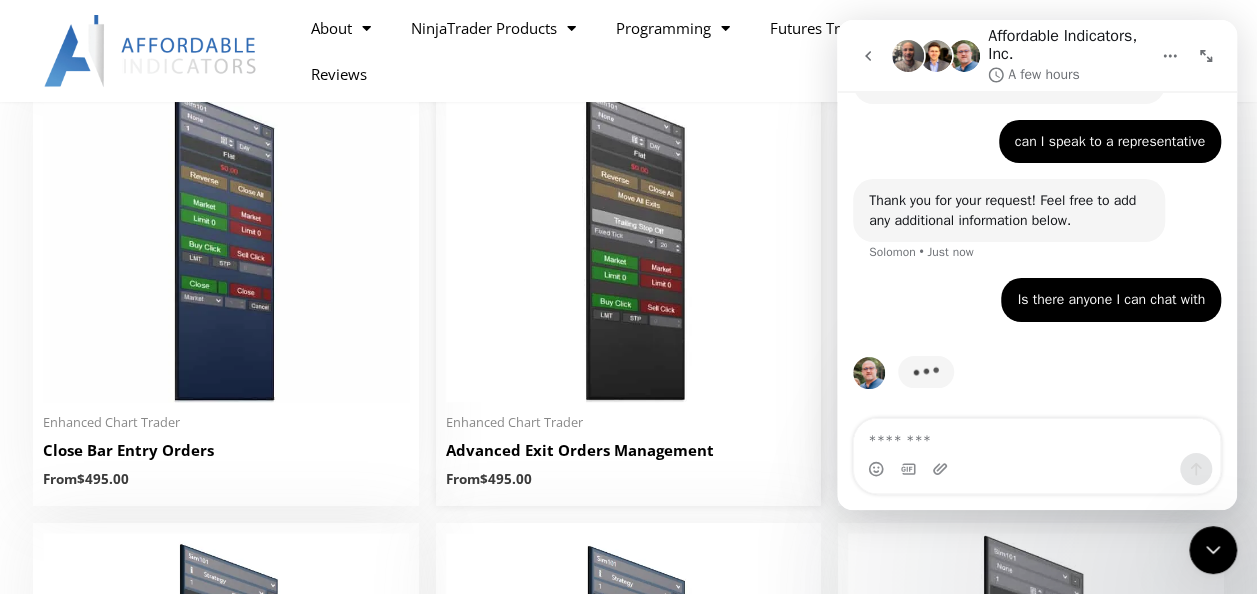 scroll, scrollTop: 1018, scrollLeft: 0, axis: vertical 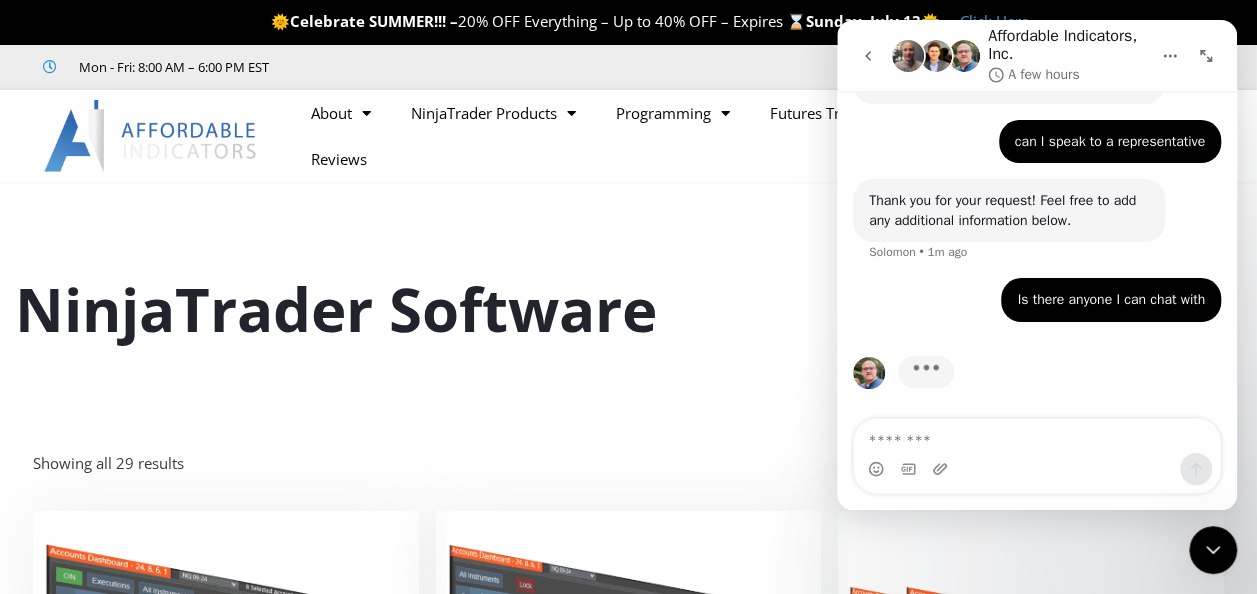 click at bounding box center [1037, 436] 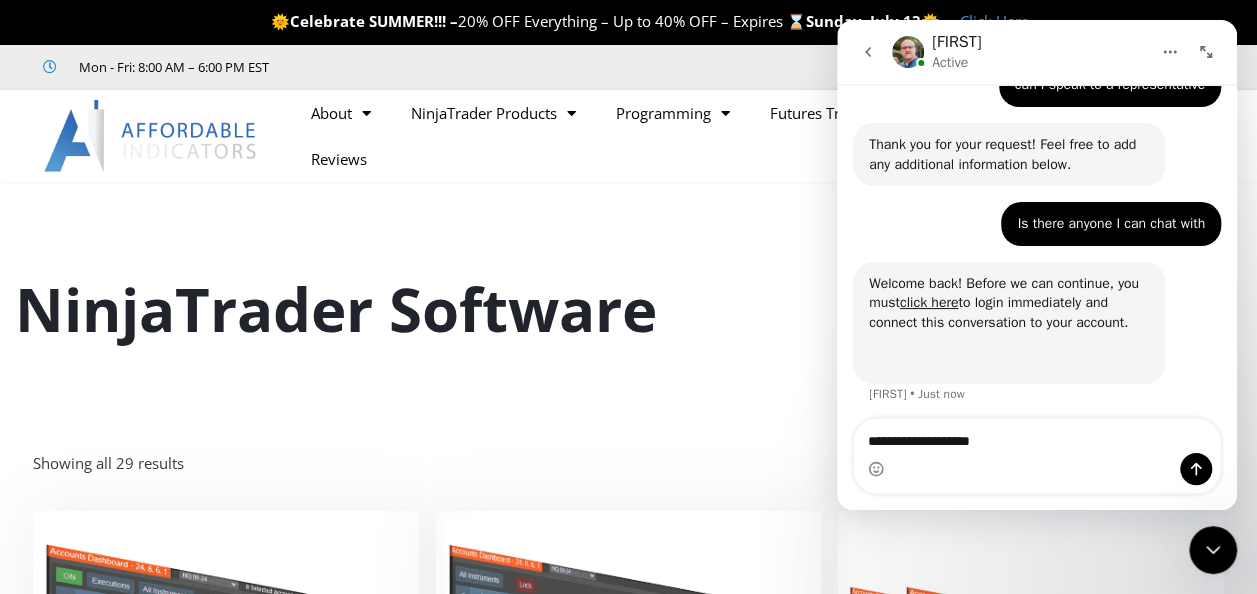 scroll, scrollTop: 1148, scrollLeft: 0, axis: vertical 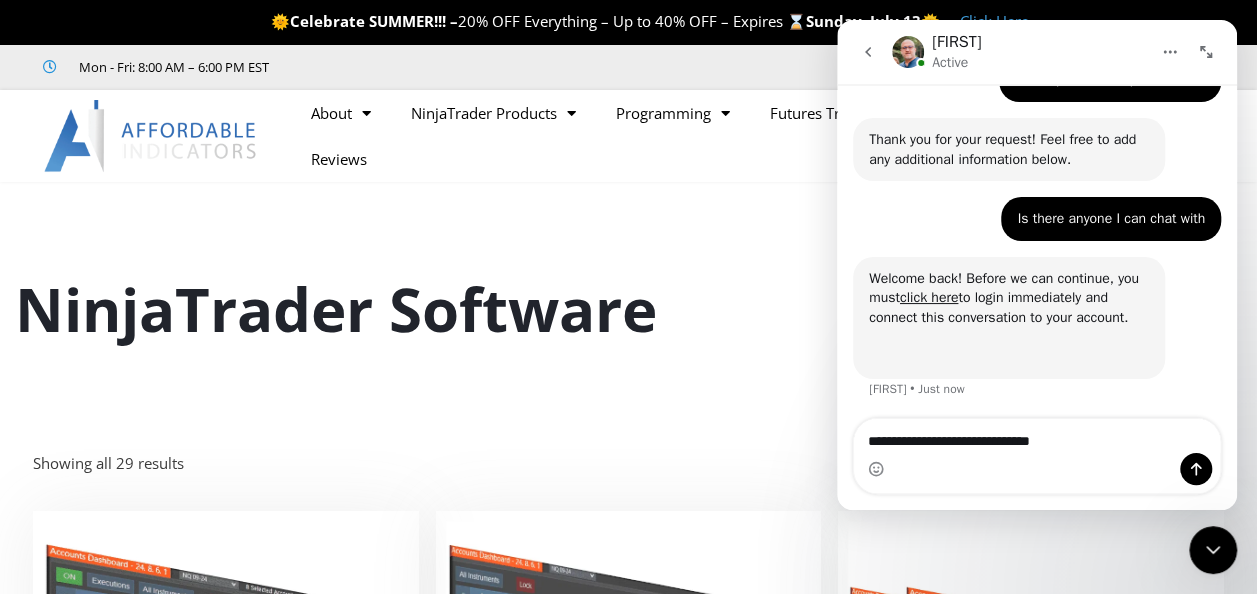 type on "**********" 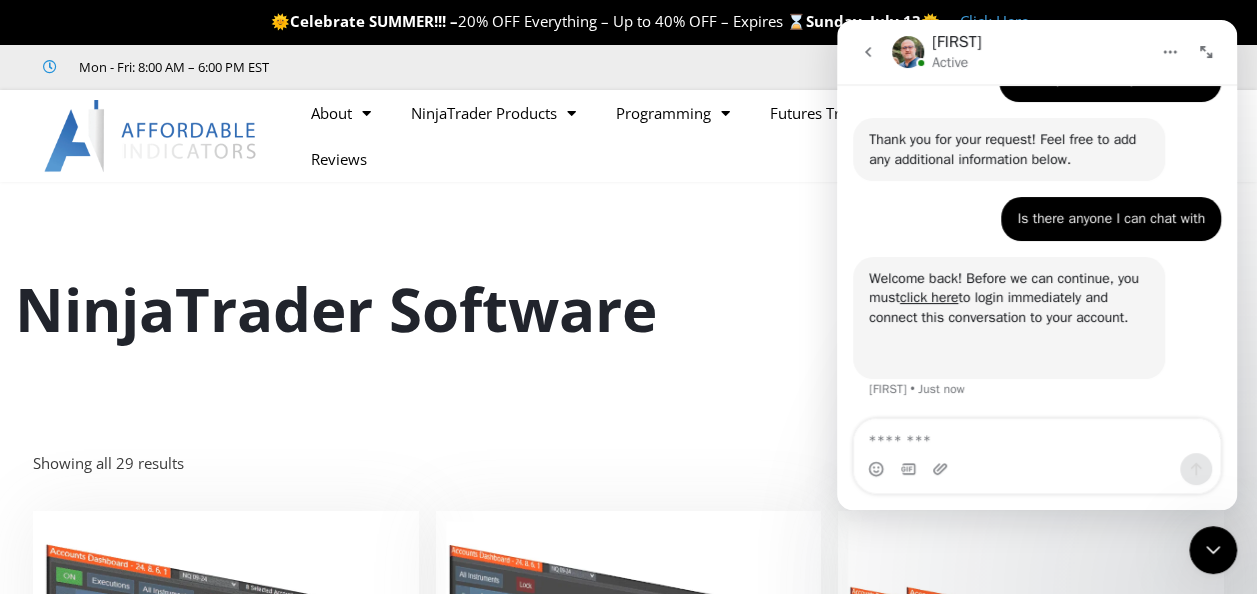 scroll, scrollTop: 1208, scrollLeft: 0, axis: vertical 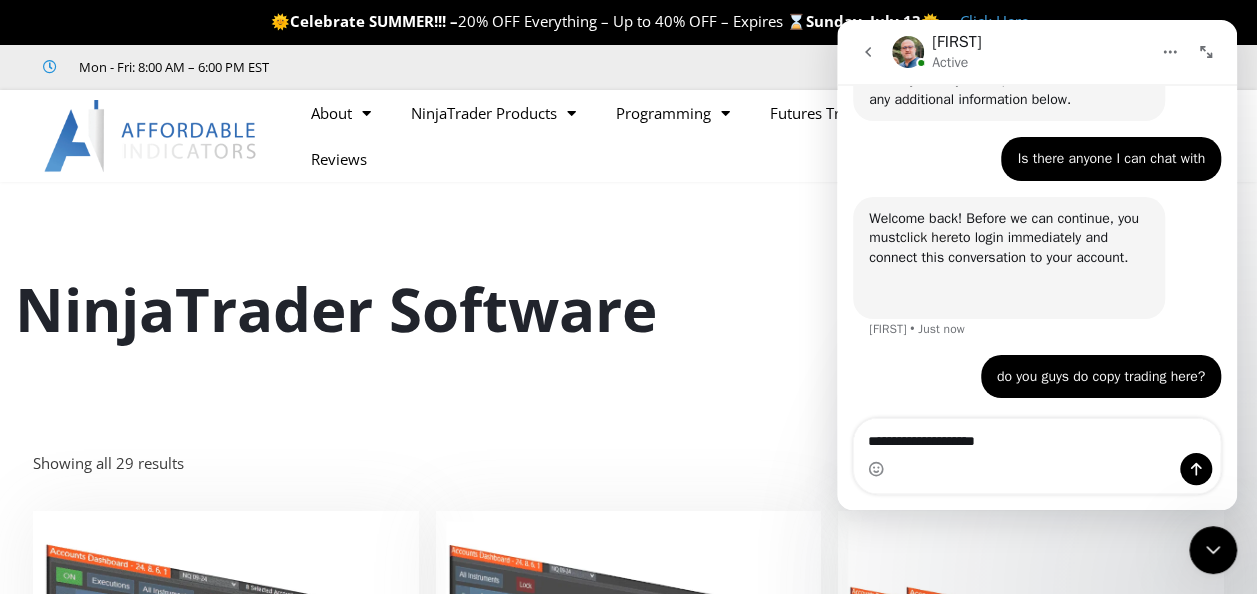 type on "**********" 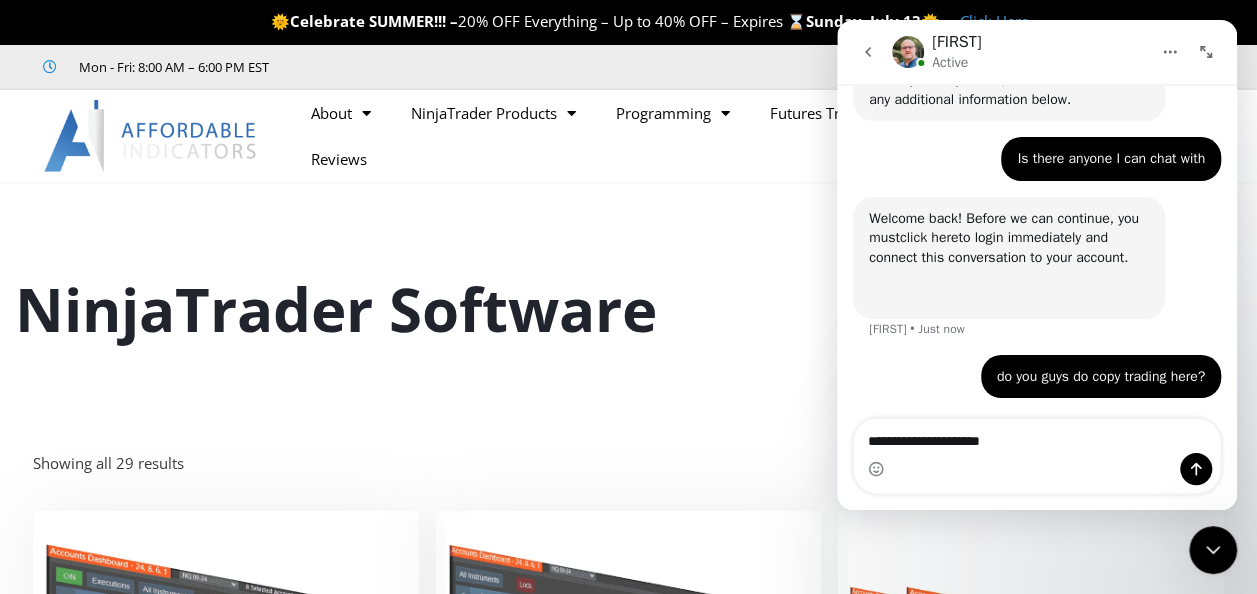 type 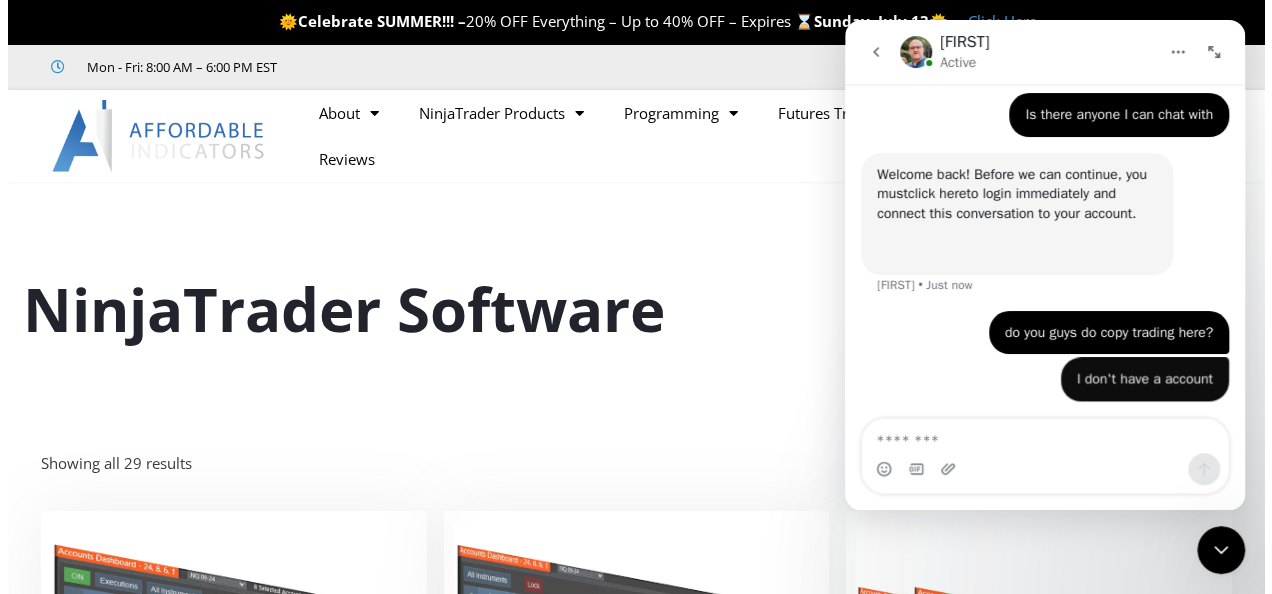 scroll, scrollTop: 1254, scrollLeft: 0, axis: vertical 